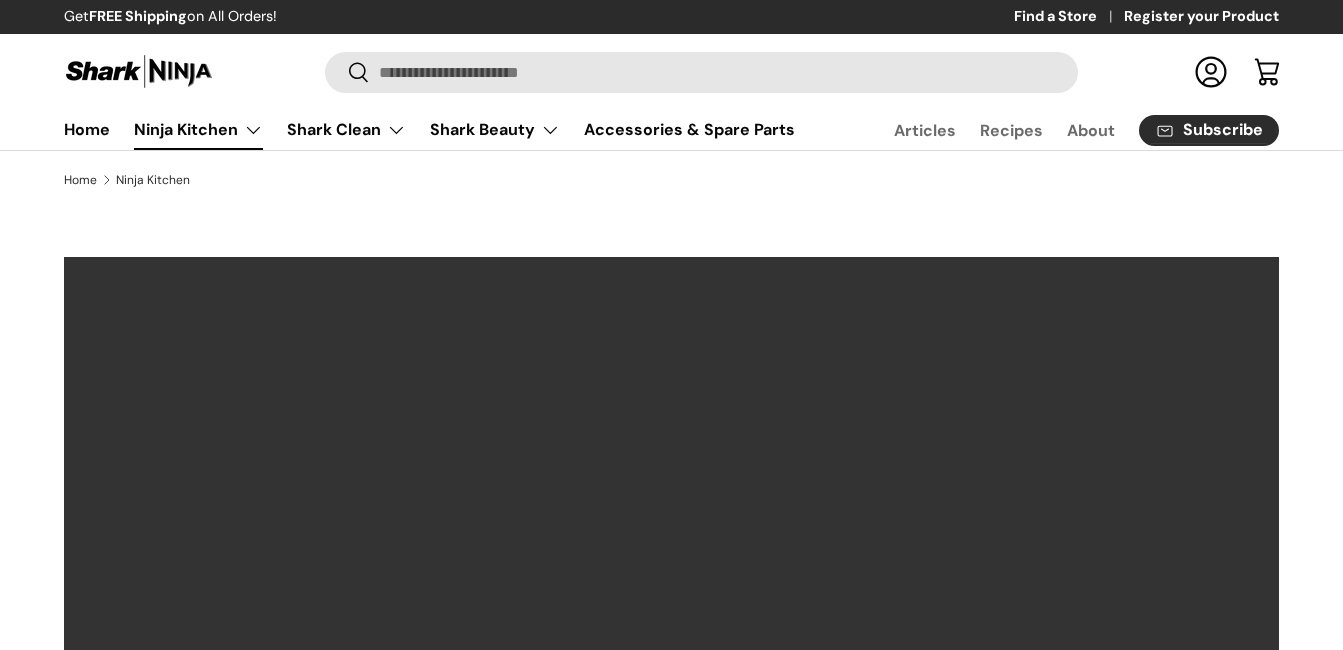 scroll, scrollTop: 0, scrollLeft: 0, axis: both 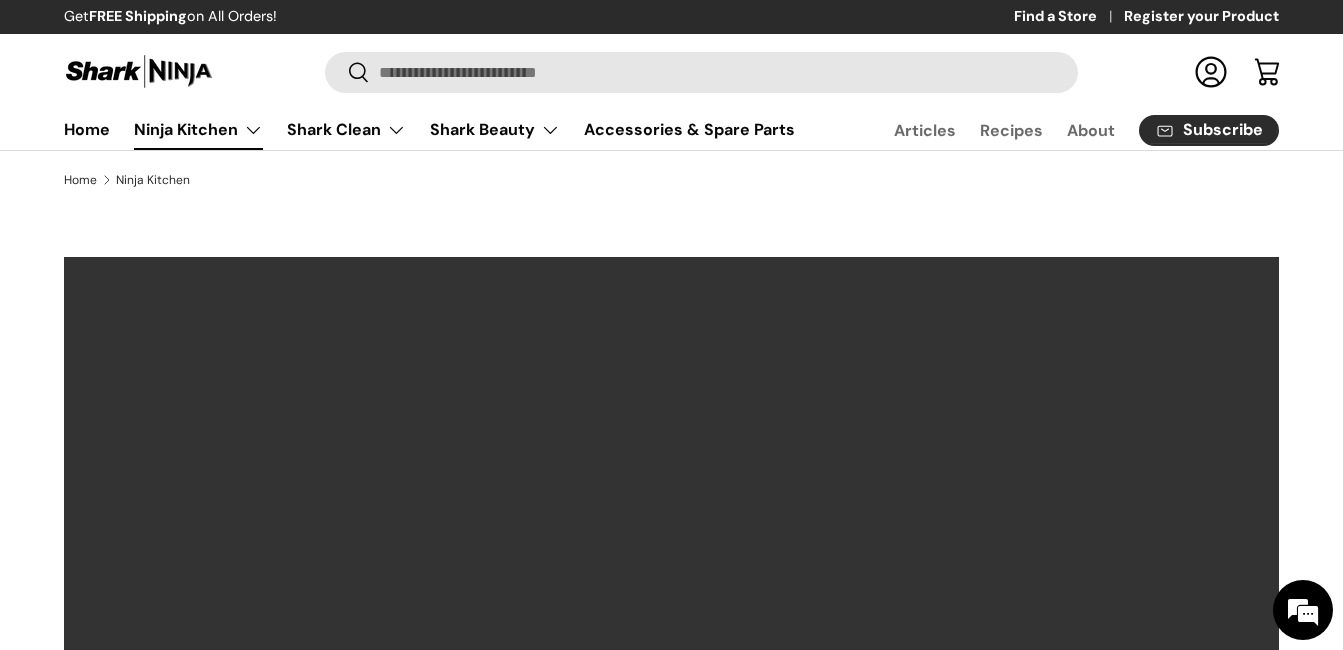 click on "Log in" at bounding box center [1211, 72] 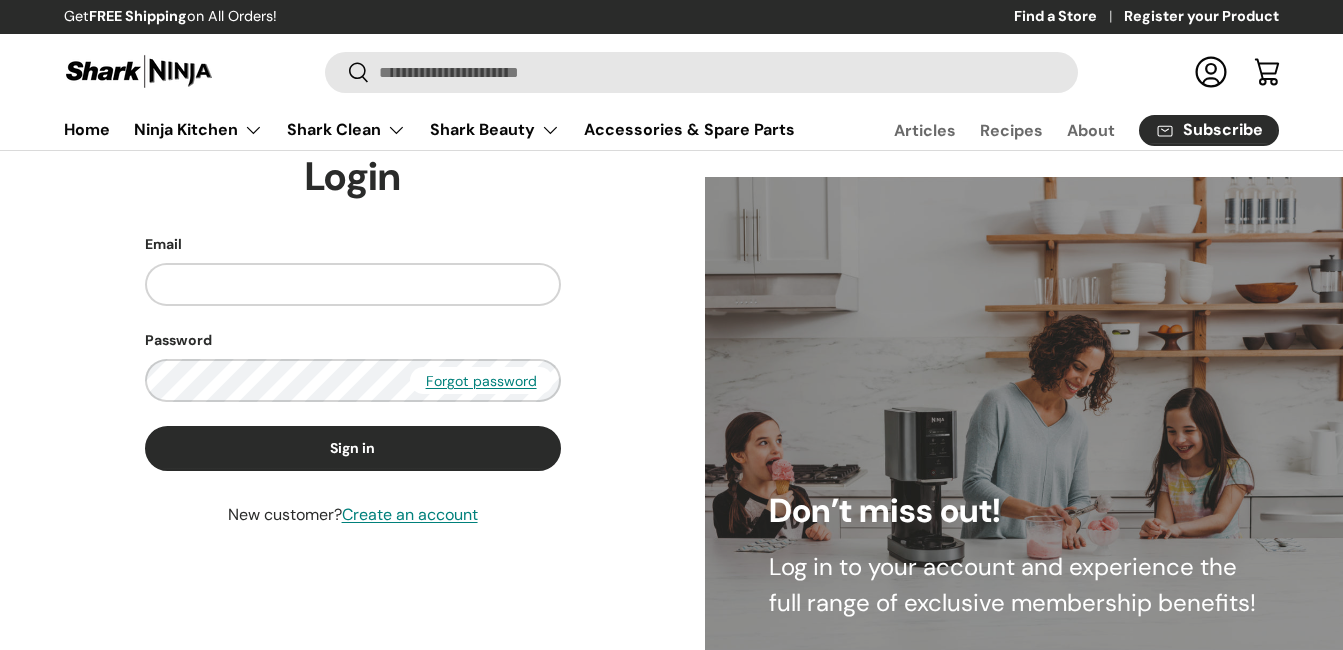 scroll, scrollTop: 0, scrollLeft: 0, axis: both 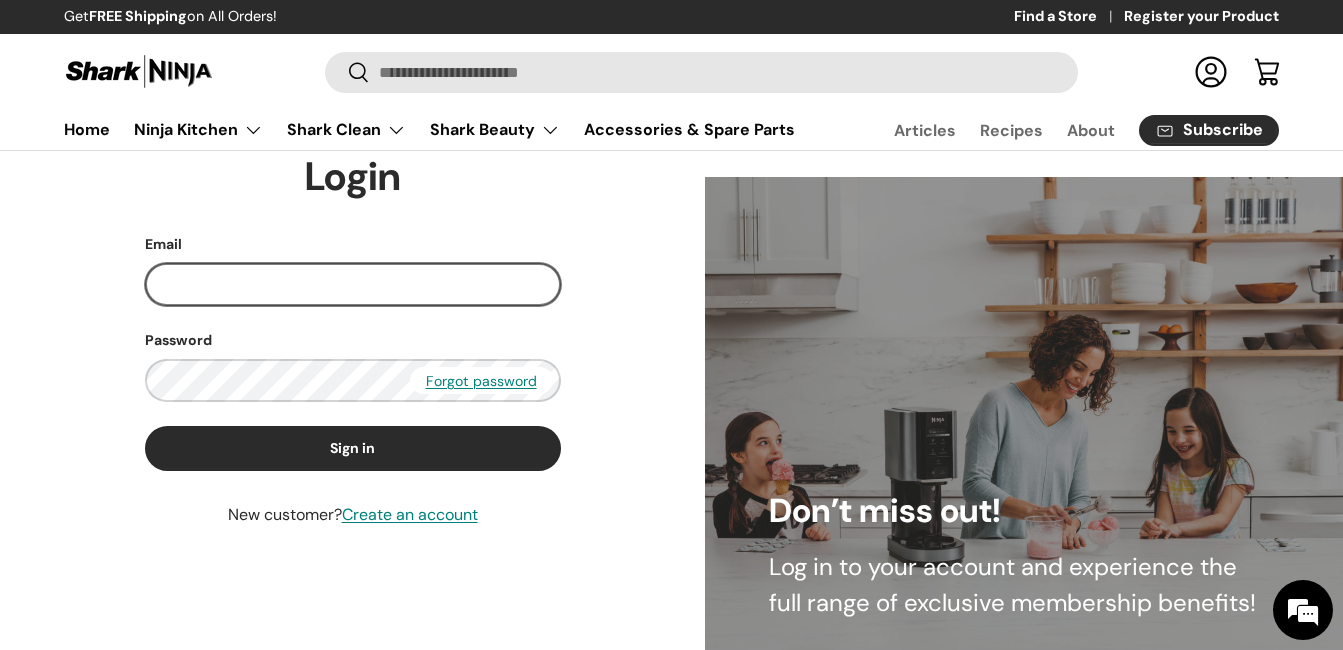 click on "Email" at bounding box center (353, 284) 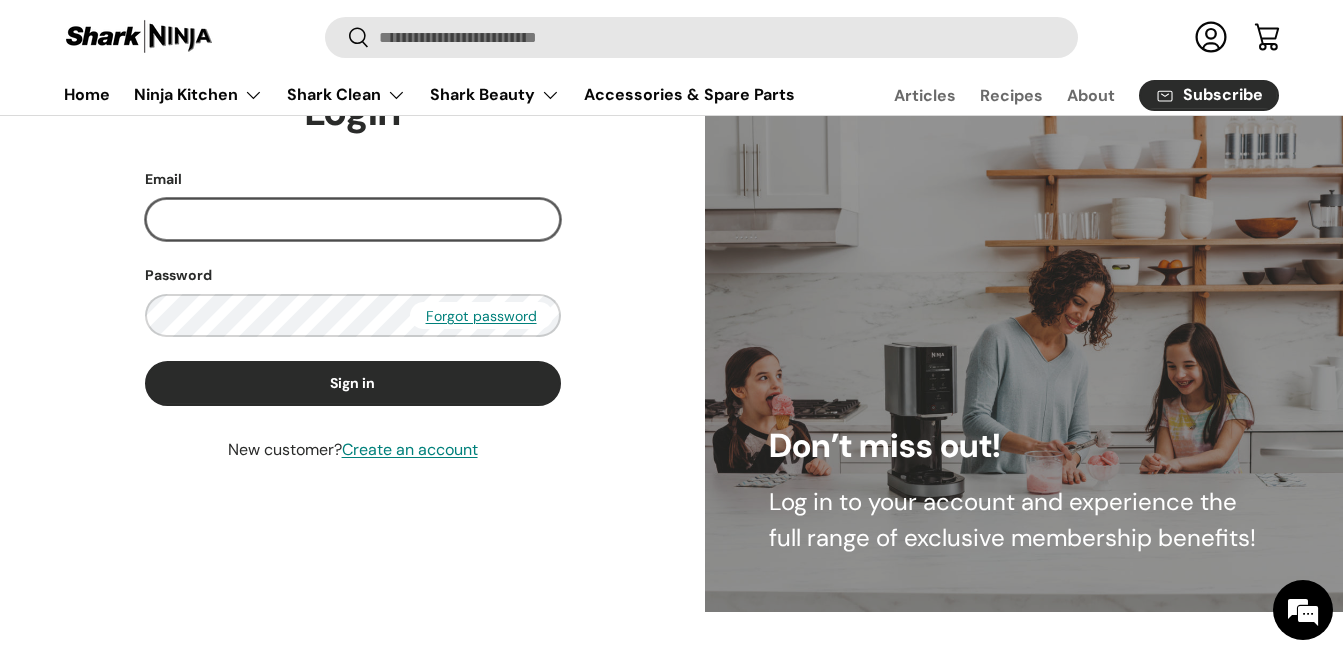 scroll, scrollTop: 100, scrollLeft: 0, axis: vertical 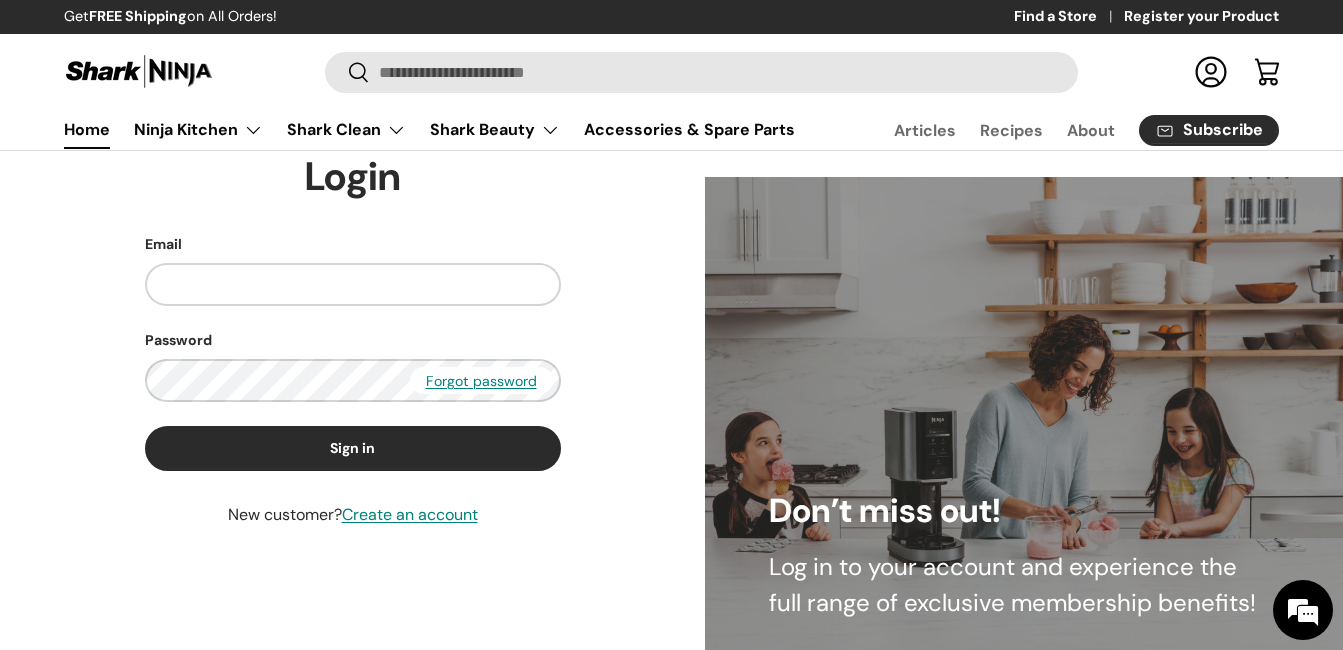 click on "Home" at bounding box center (87, 129) 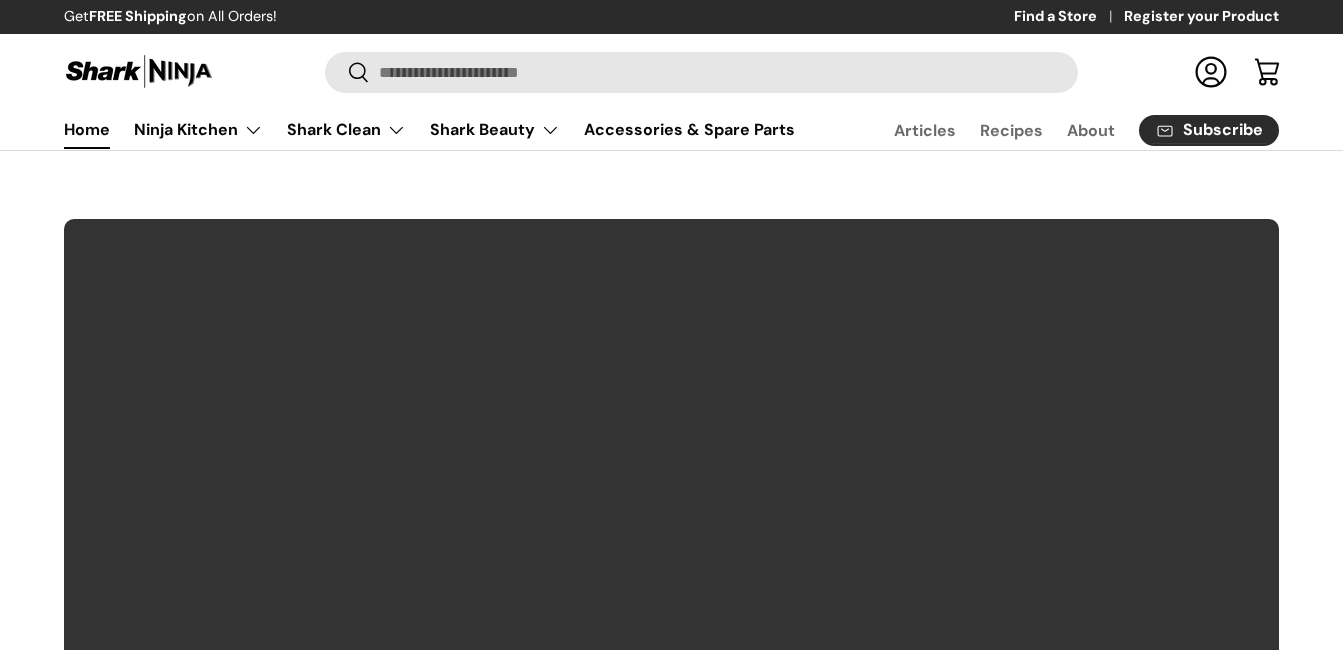 scroll, scrollTop: 0, scrollLeft: 0, axis: both 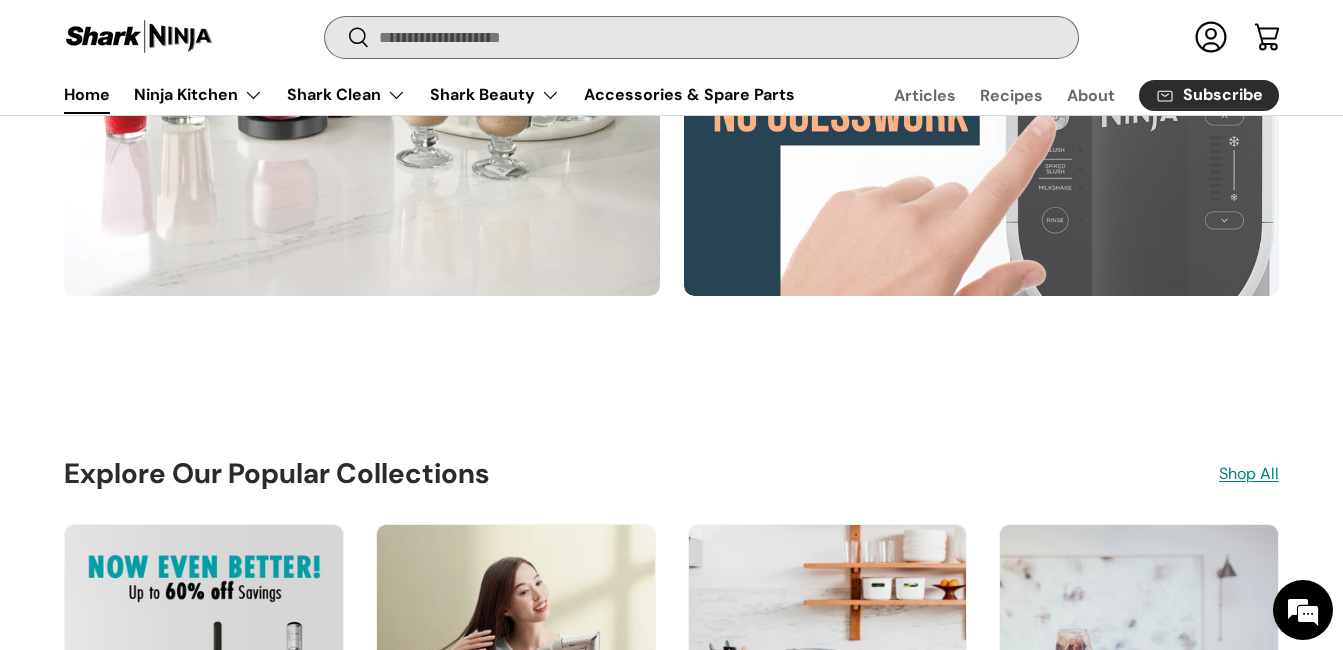 click on "Search" at bounding box center [701, 37] 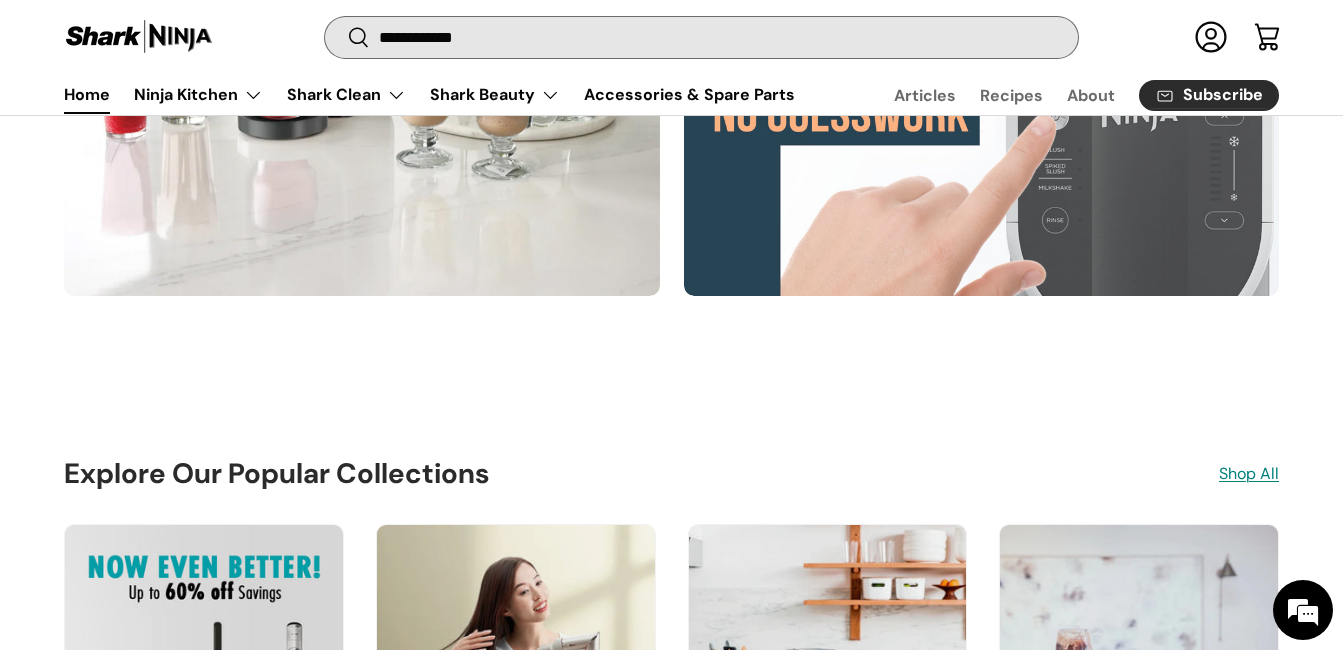 type on "**********" 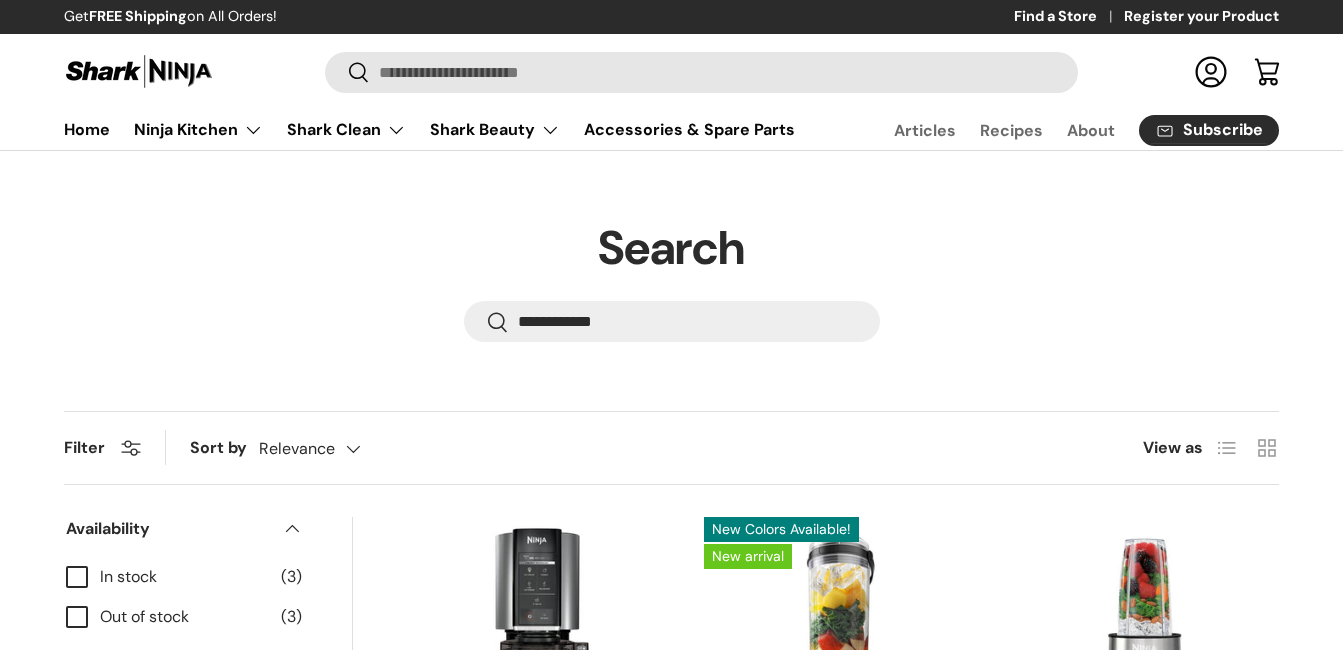 scroll, scrollTop: 0, scrollLeft: 0, axis: both 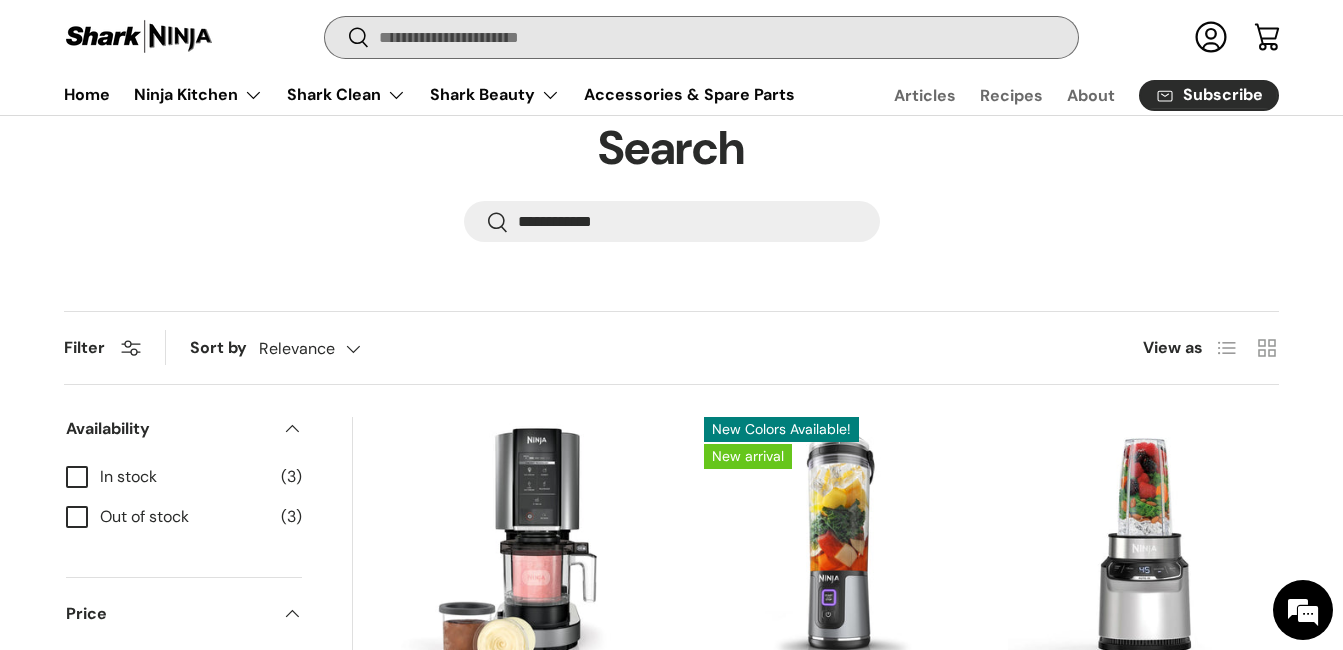 click on "Search" at bounding box center (701, 37) 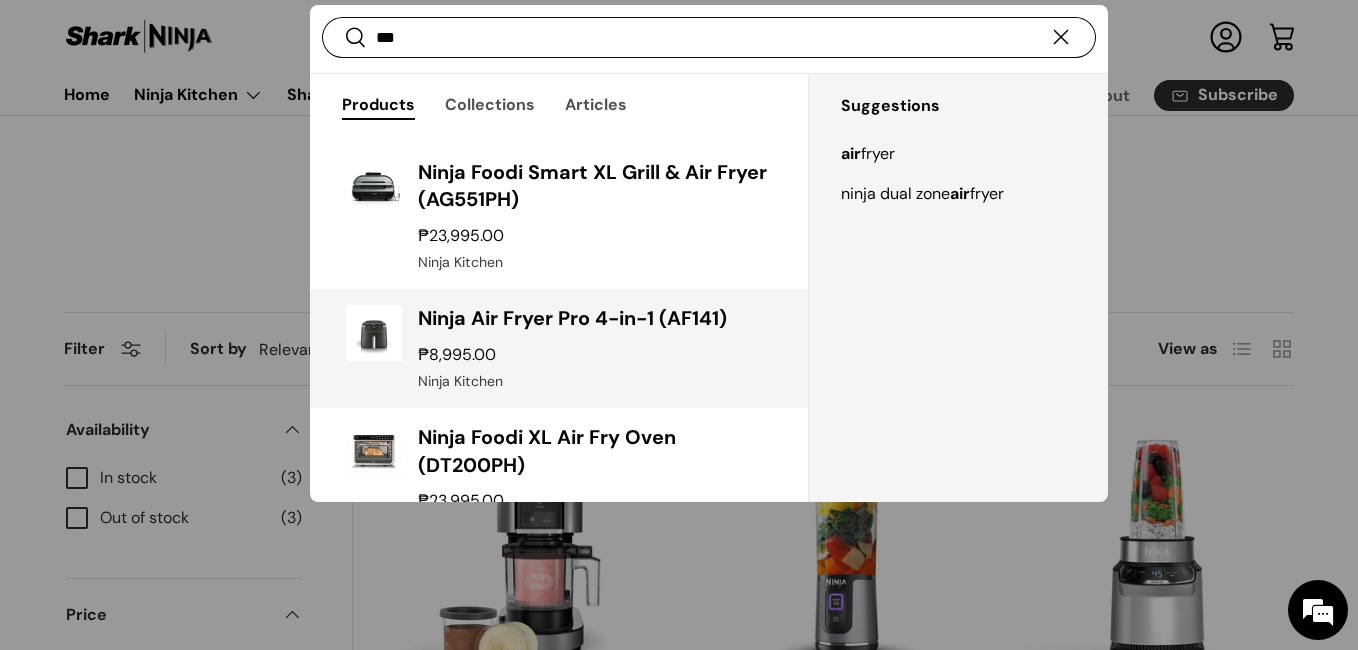 type on "***" 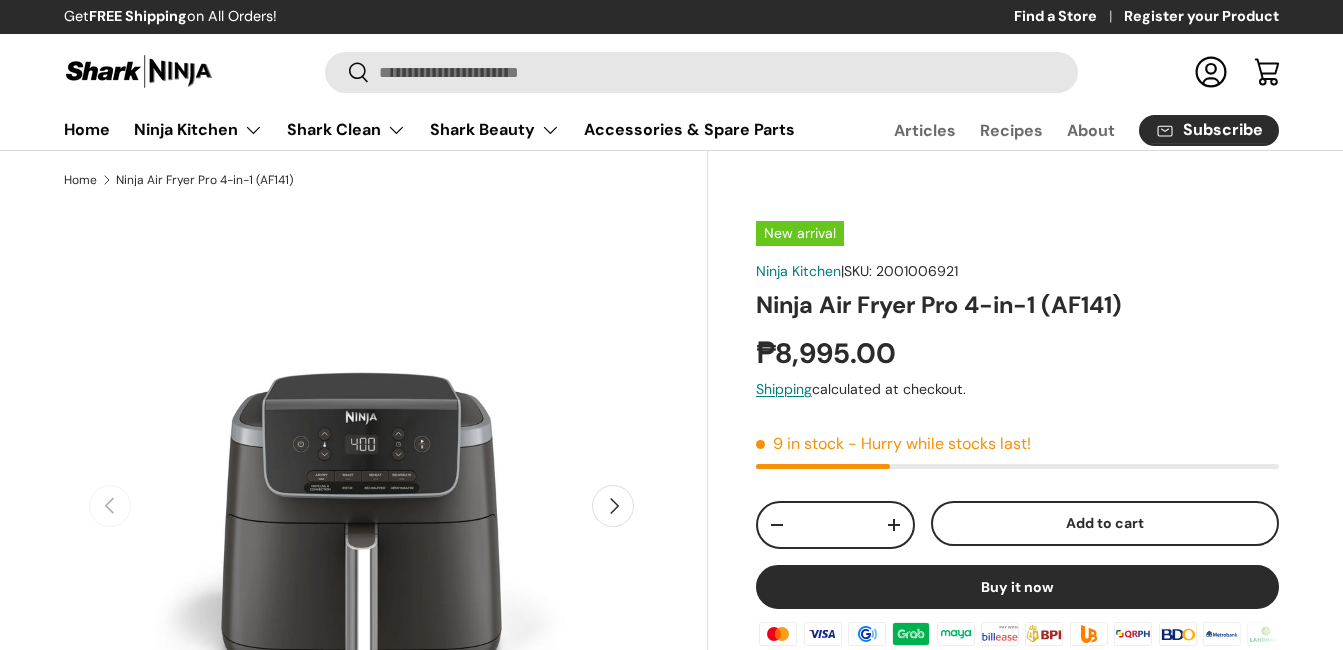 scroll, scrollTop: 0, scrollLeft: 0, axis: both 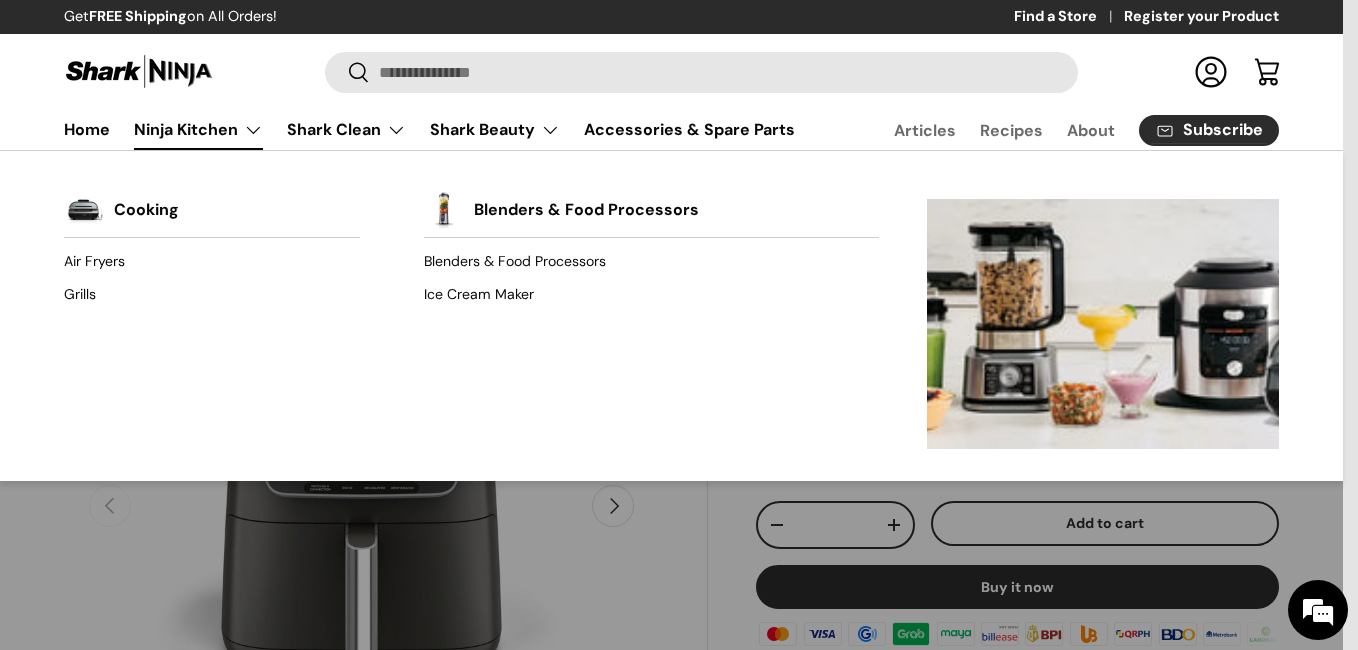 click on "Ninja Kitchen" at bounding box center [198, 130] 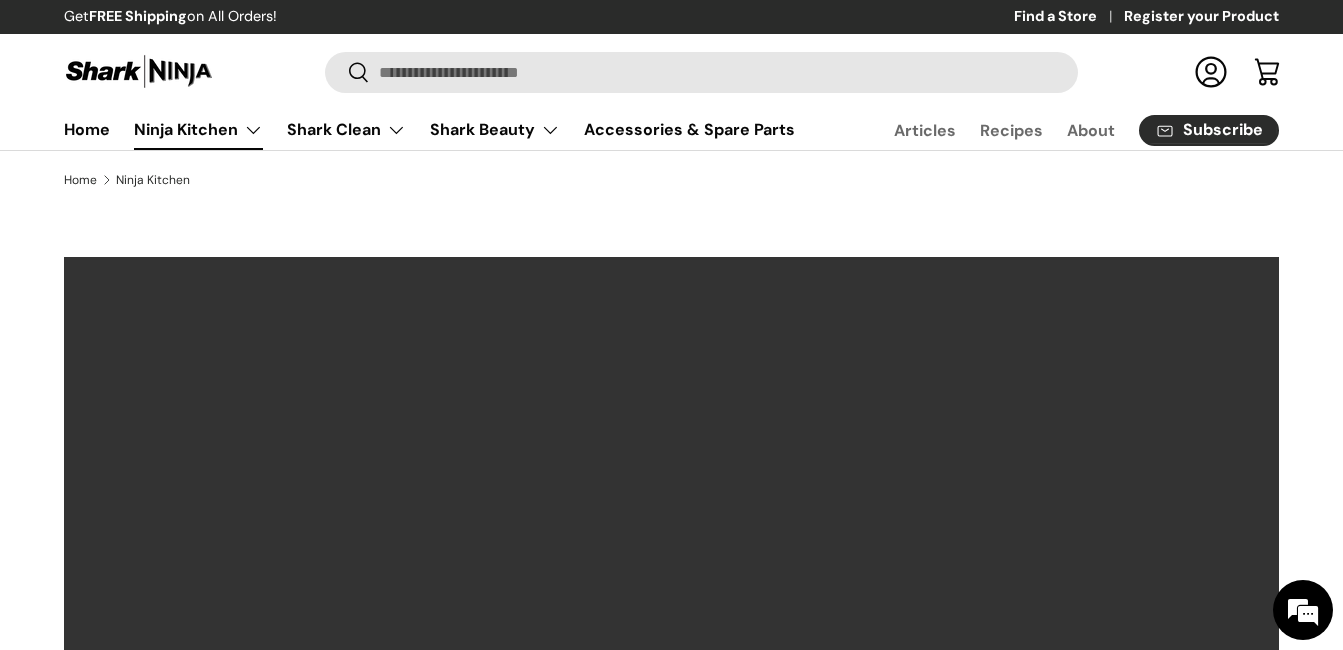 scroll, scrollTop: 0, scrollLeft: 0, axis: both 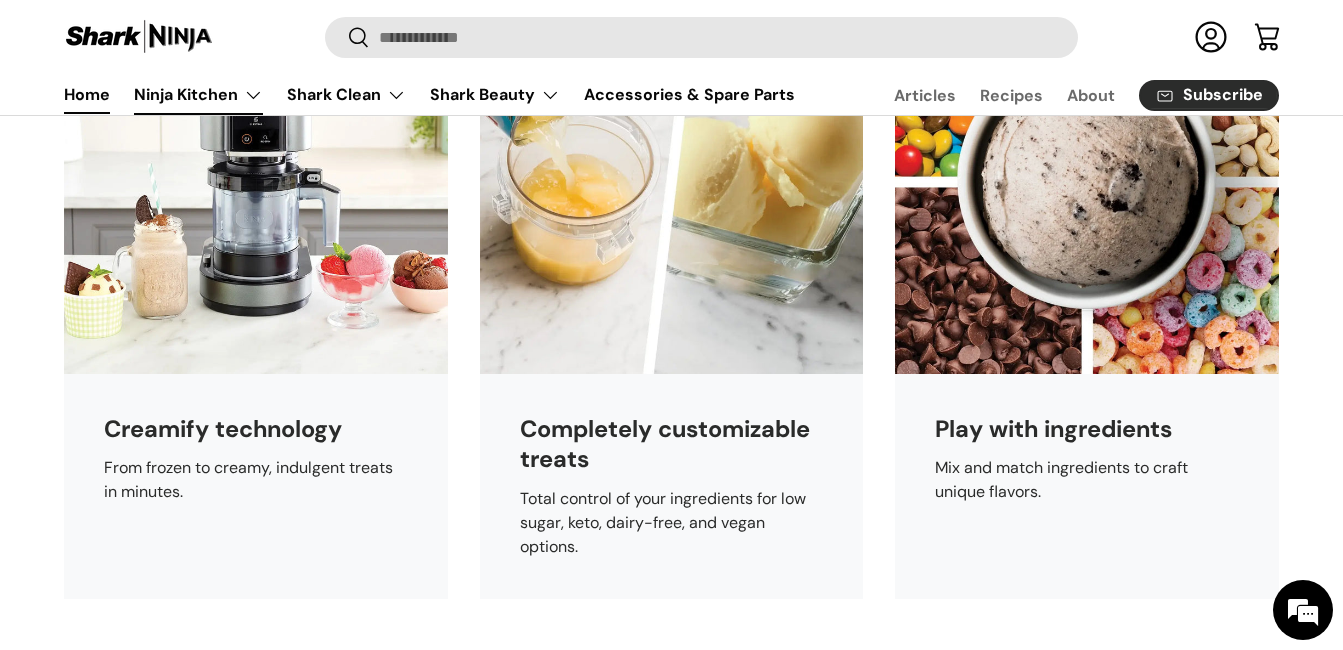 click on "Home" at bounding box center (87, 94) 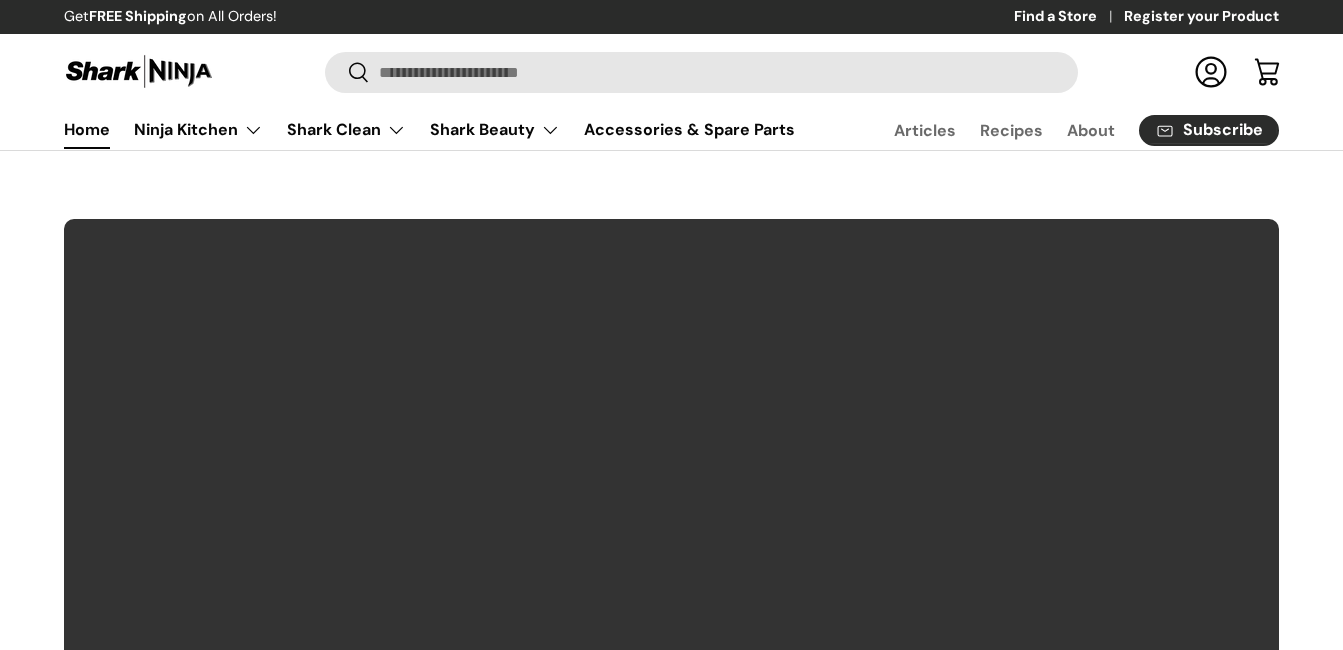 scroll, scrollTop: 0, scrollLeft: 0, axis: both 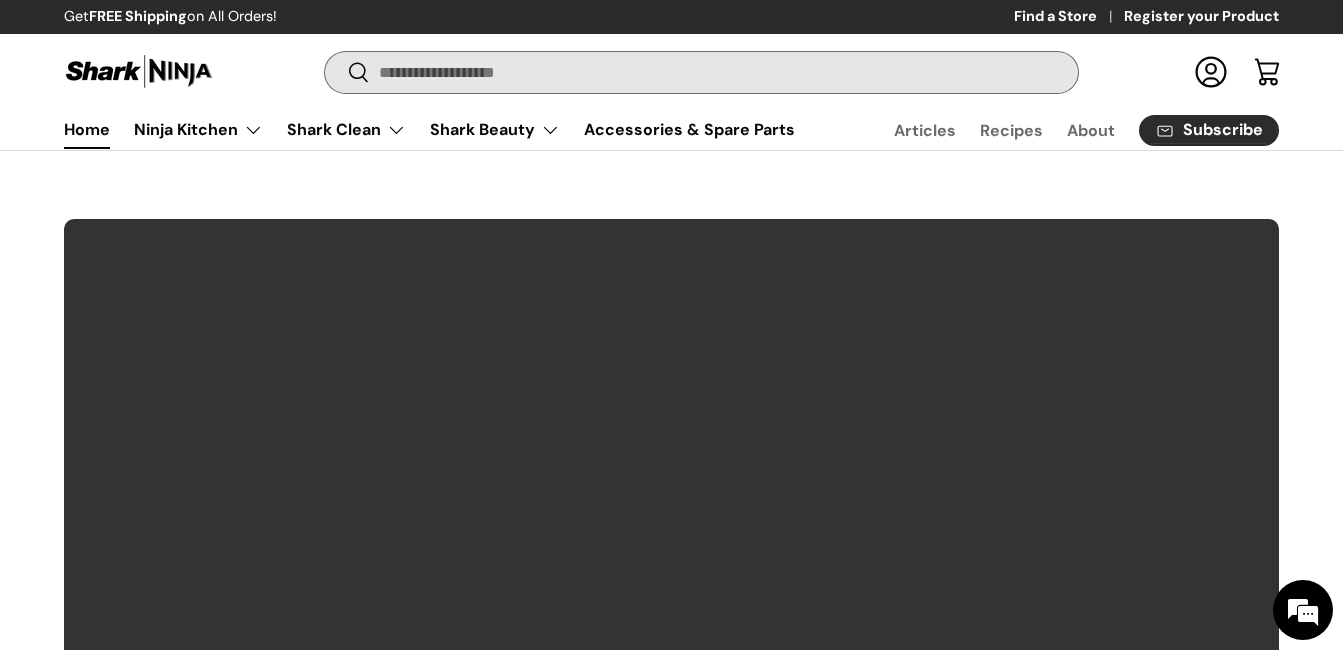 click on "Search" at bounding box center (701, 72) 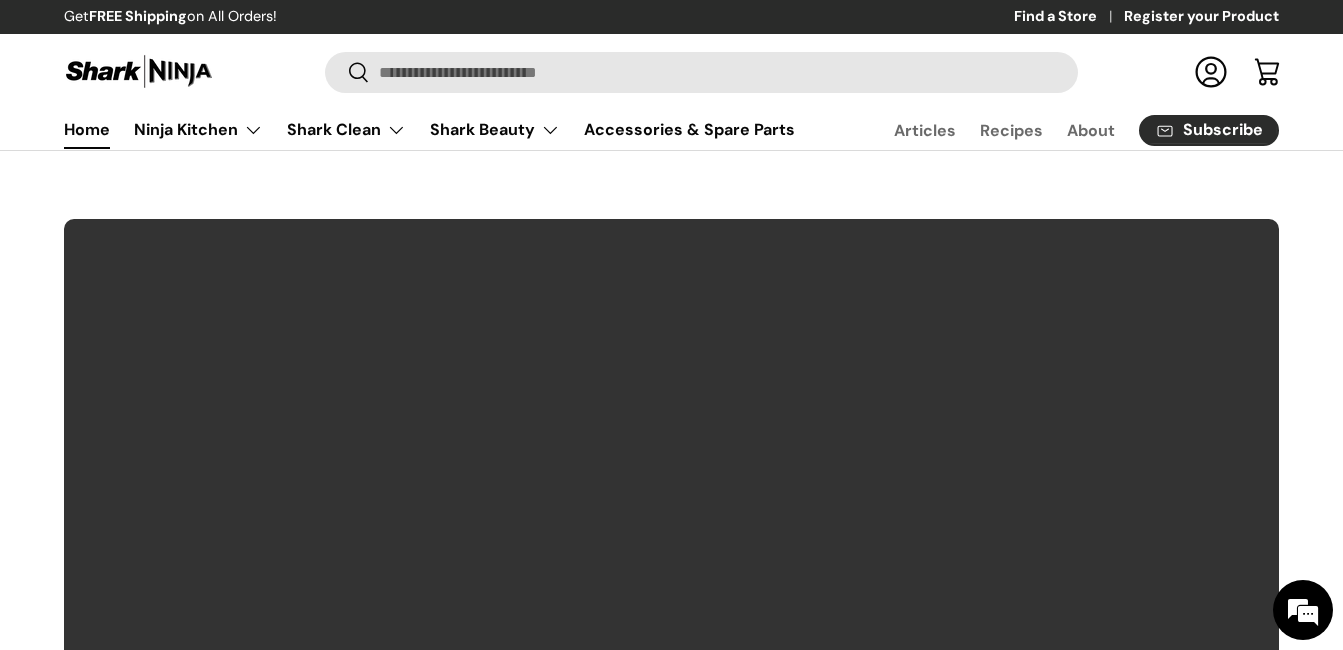 click on "Log in" at bounding box center (1211, 72) 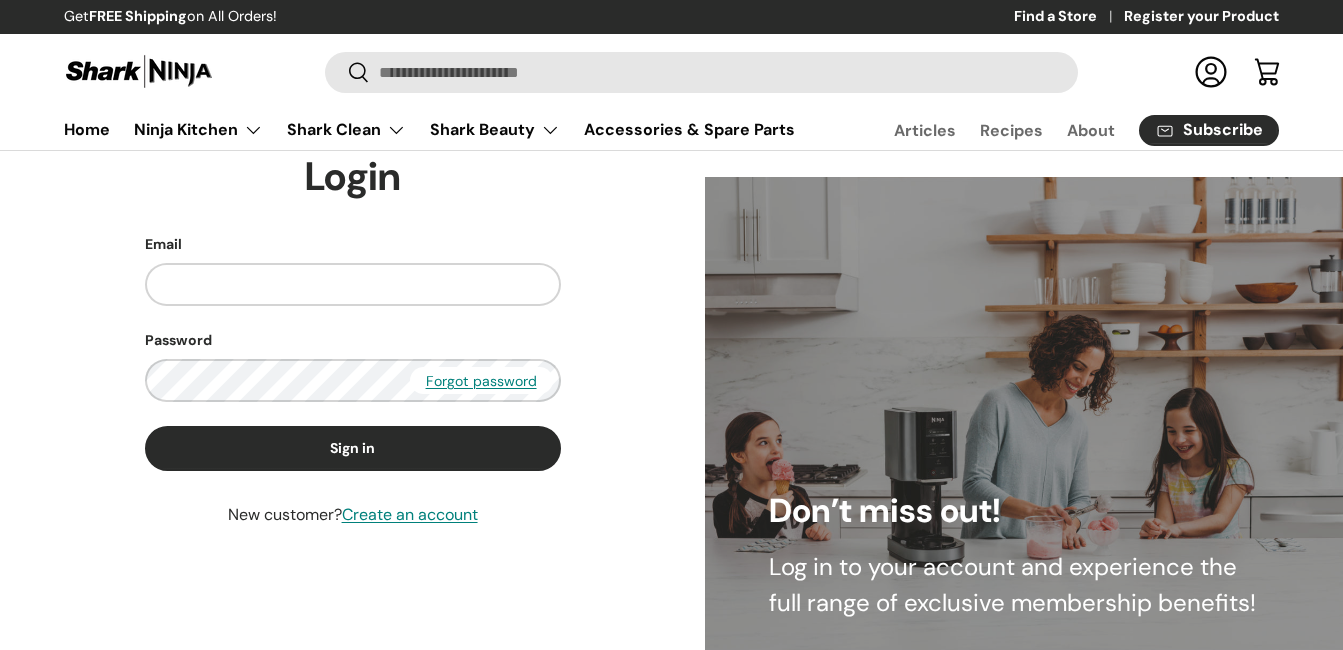 scroll, scrollTop: 0, scrollLeft: 0, axis: both 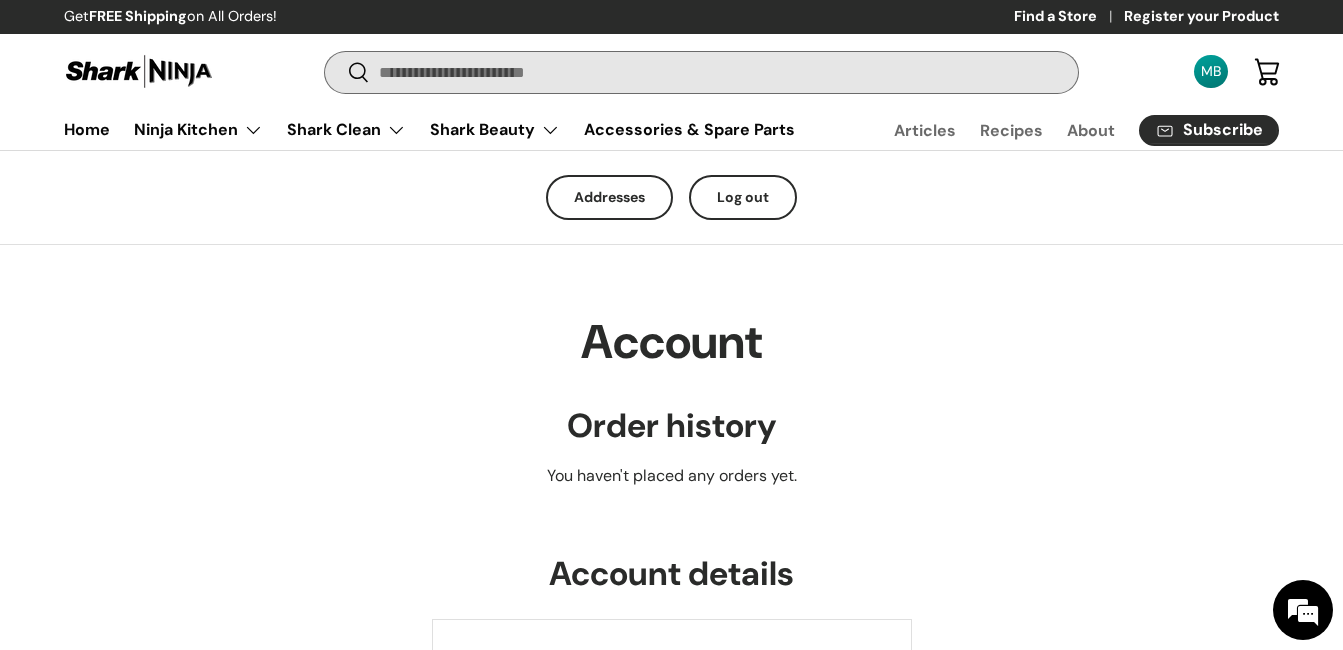 click on "Search" at bounding box center [701, 72] 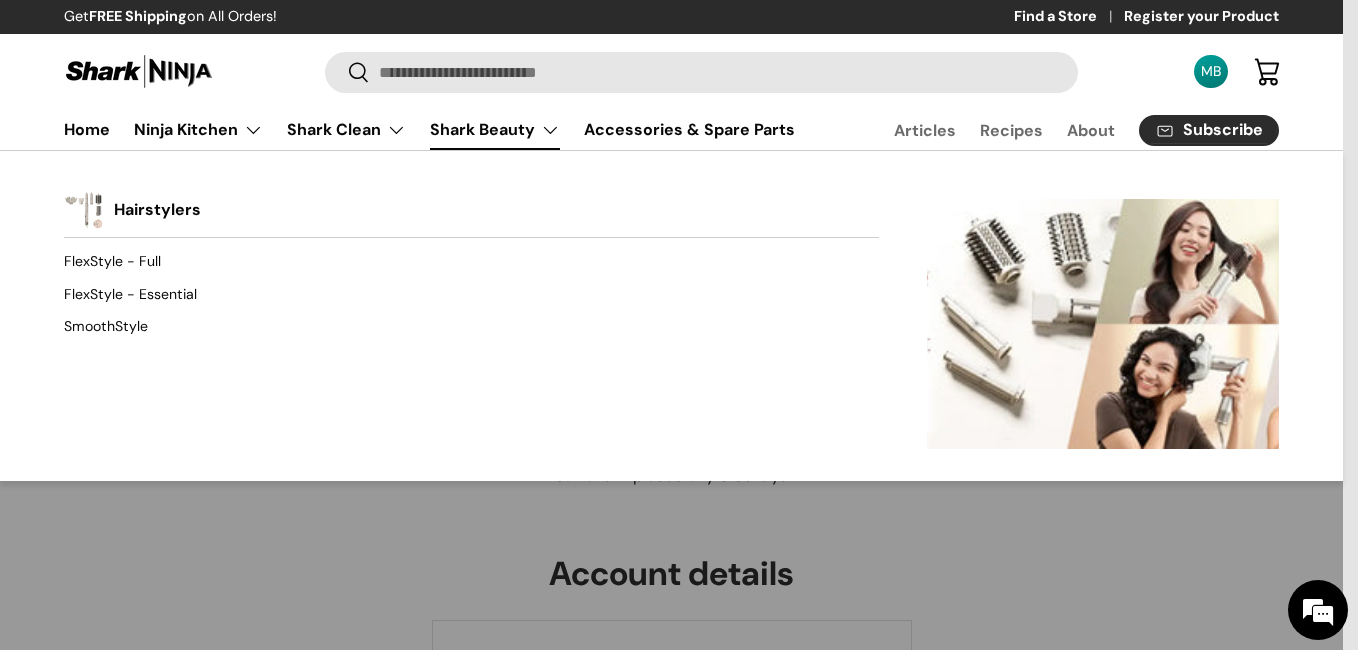 scroll, scrollTop: 0, scrollLeft: 0, axis: both 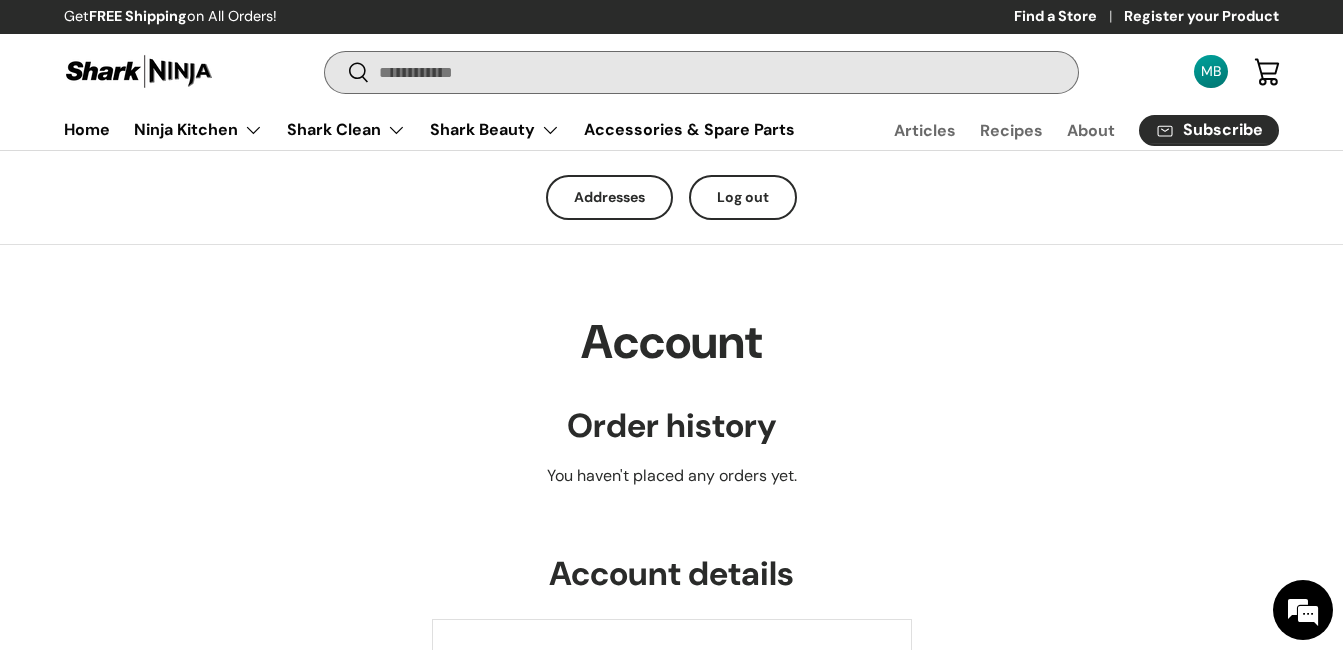 click on "Search" at bounding box center [701, 72] 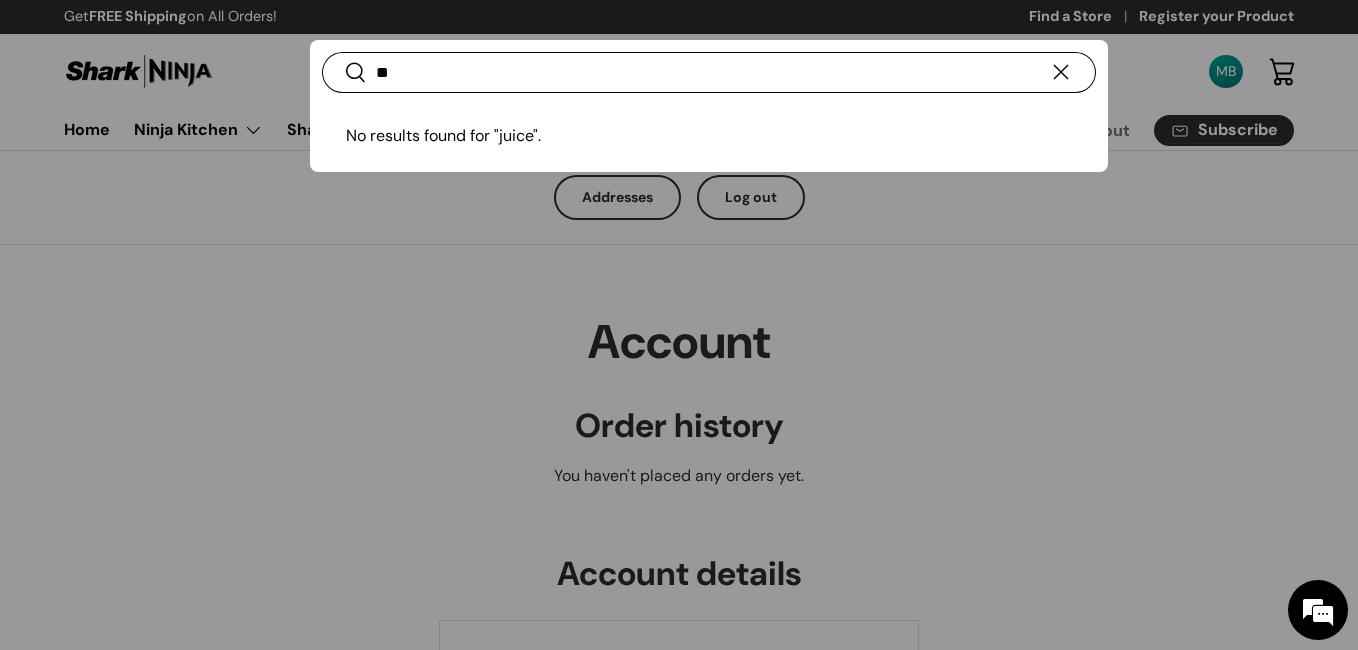 type on "*" 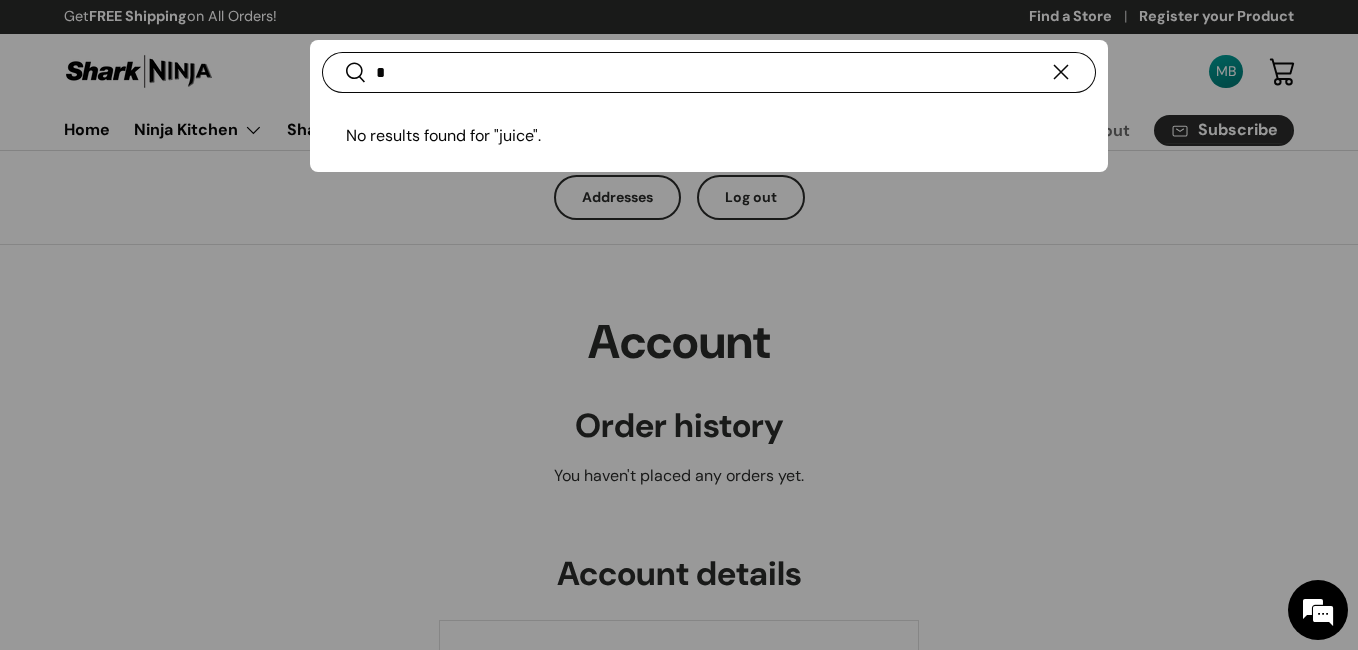 type 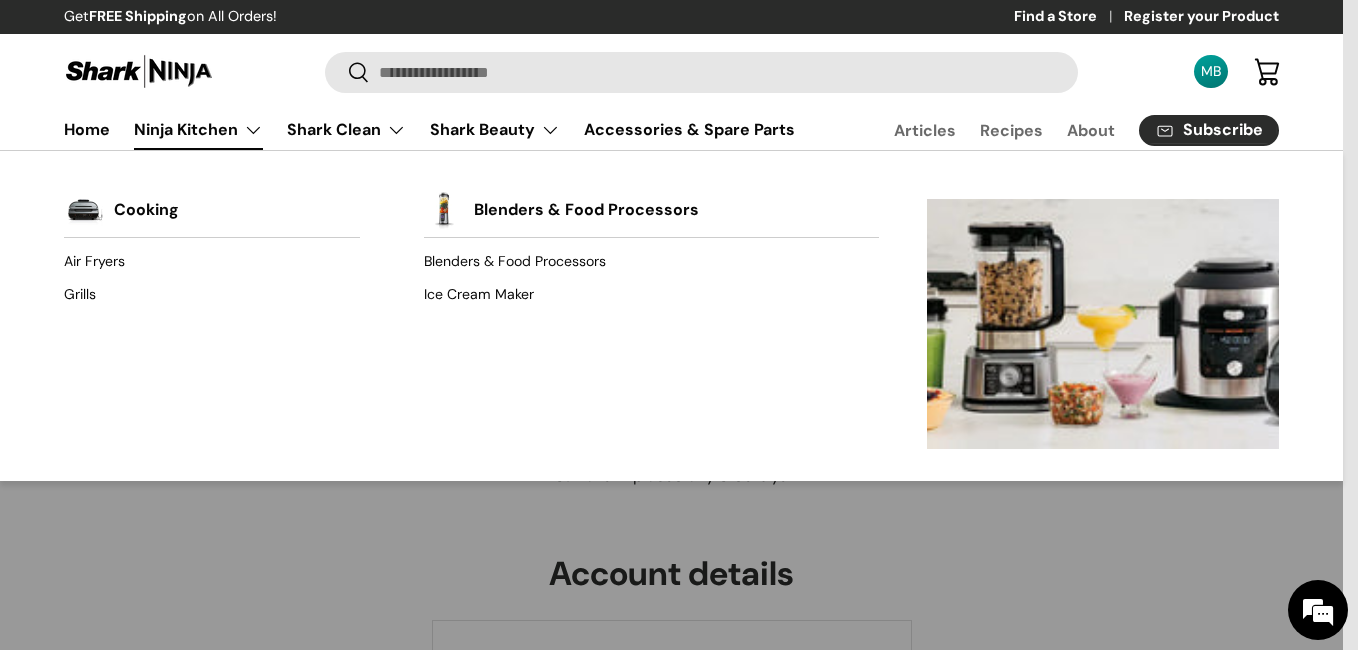 click on "Ninja Kitchen" at bounding box center [198, 130] 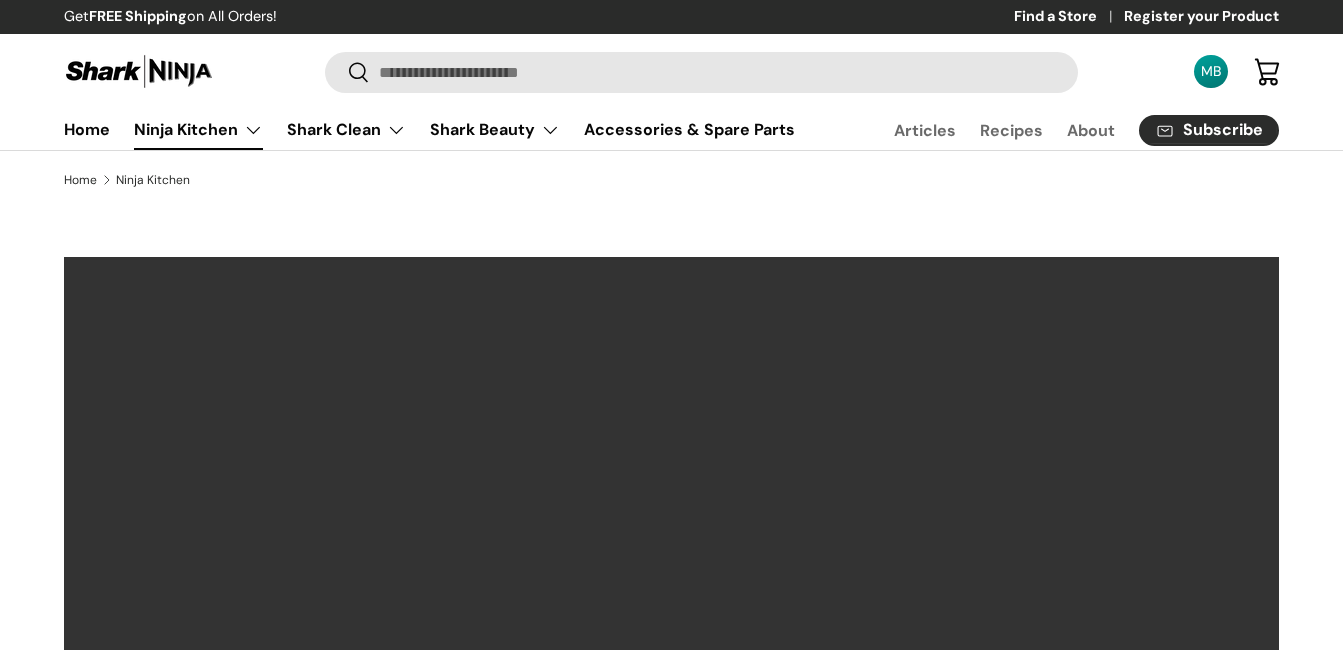 scroll, scrollTop: 0, scrollLeft: 0, axis: both 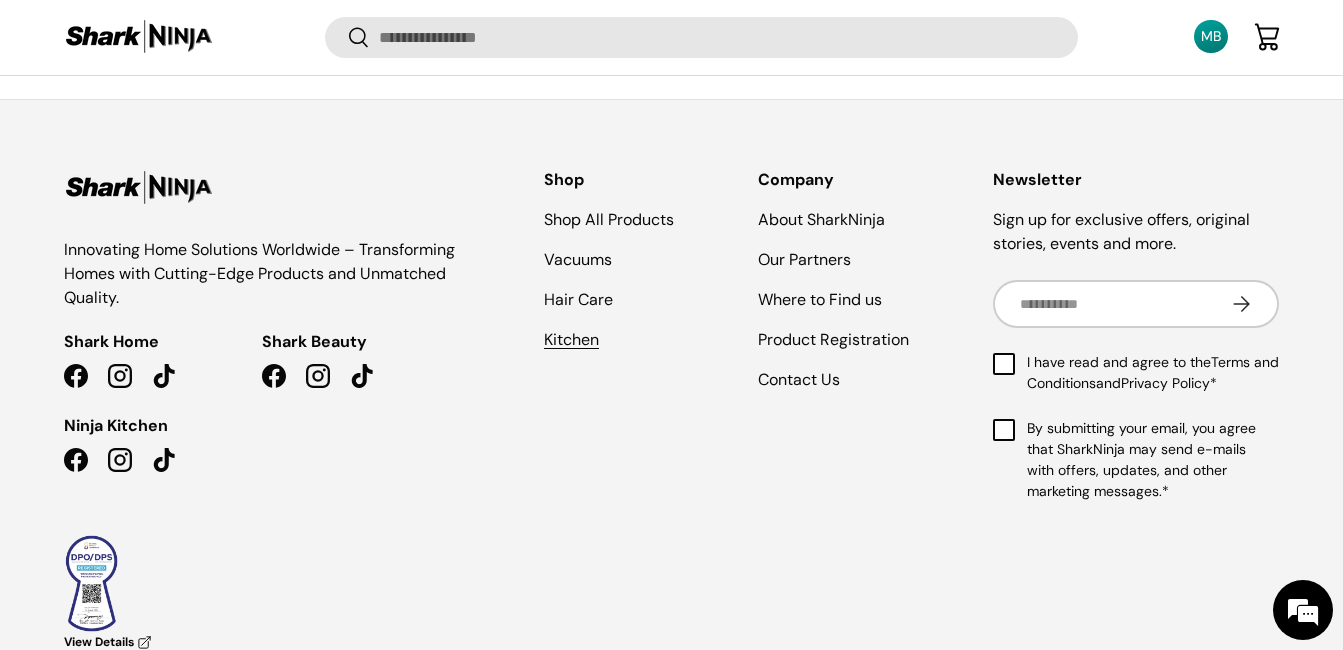 click on "Kitchen" at bounding box center (571, 339) 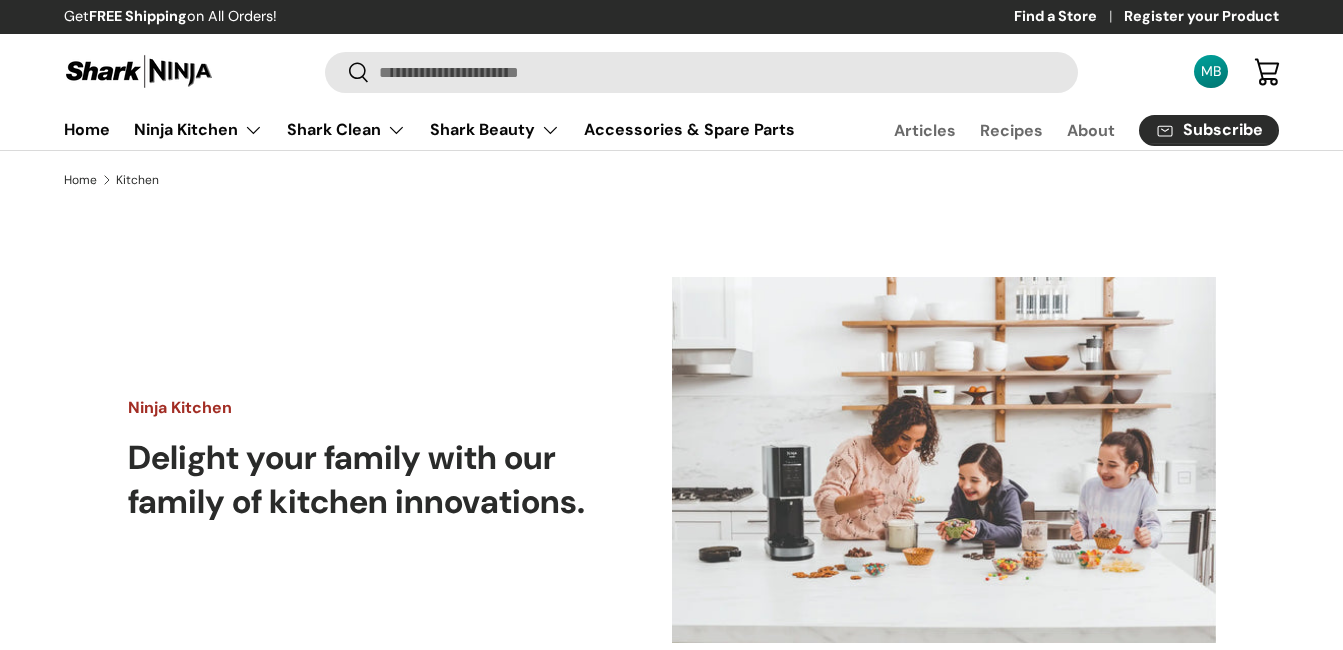 scroll, scrollTop: 0, scrollLeft: 0, axis: both 